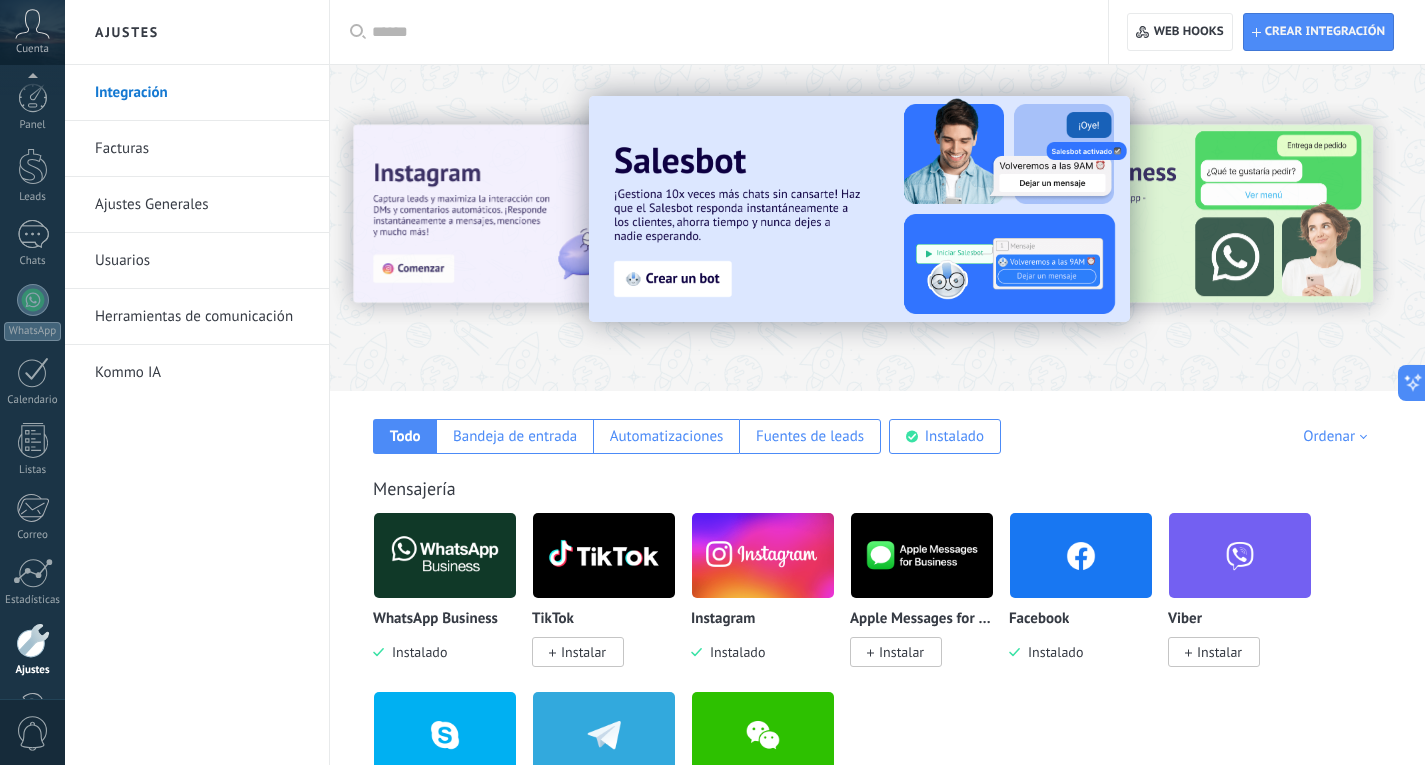 scroll, scrollTop: 0, scrollLeft: 0, axis: both 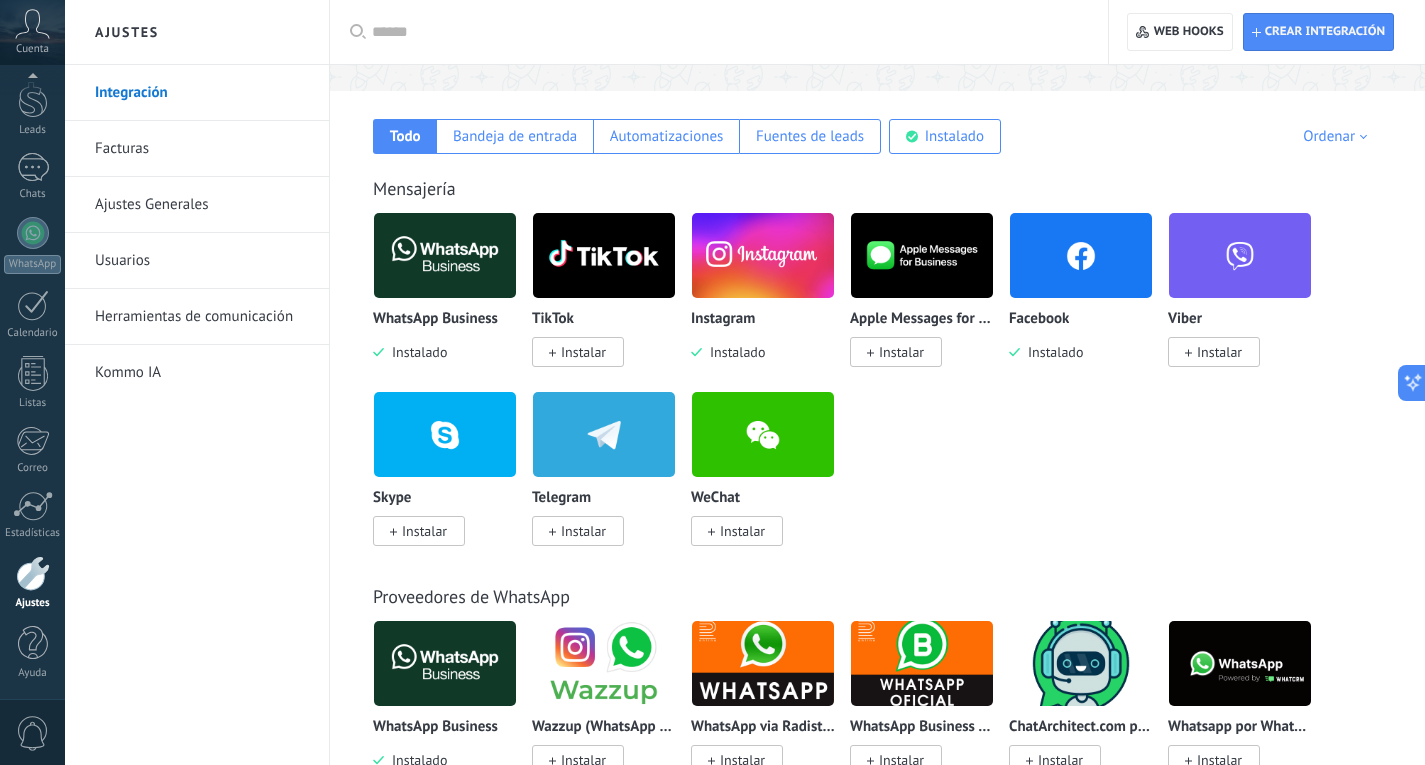 click on "Ajustes Generales" at bounding box center (202, 205) 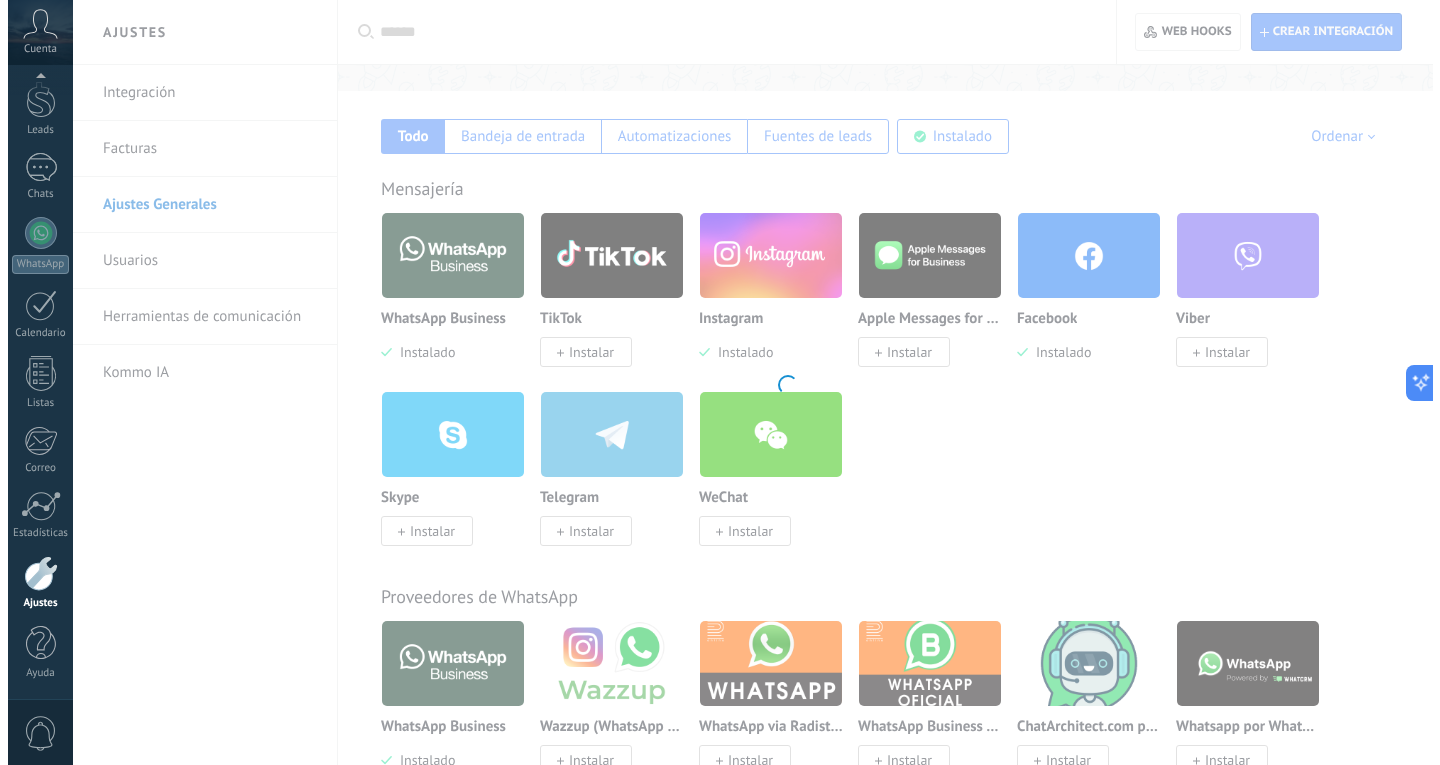 scroll, scrollTop: 0, scrollLeft: 0, axis: both 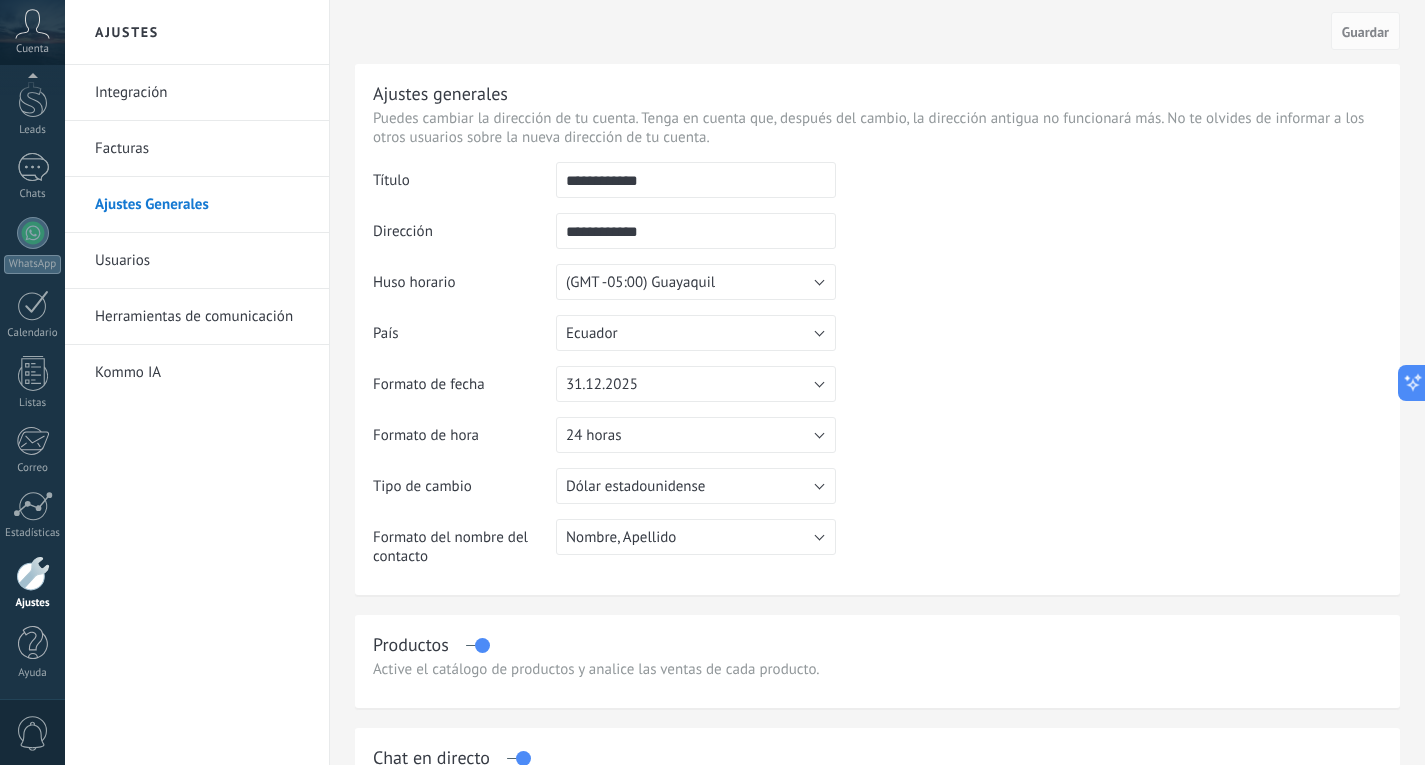 click on "Usuarios" at bounding box center [202, 261] 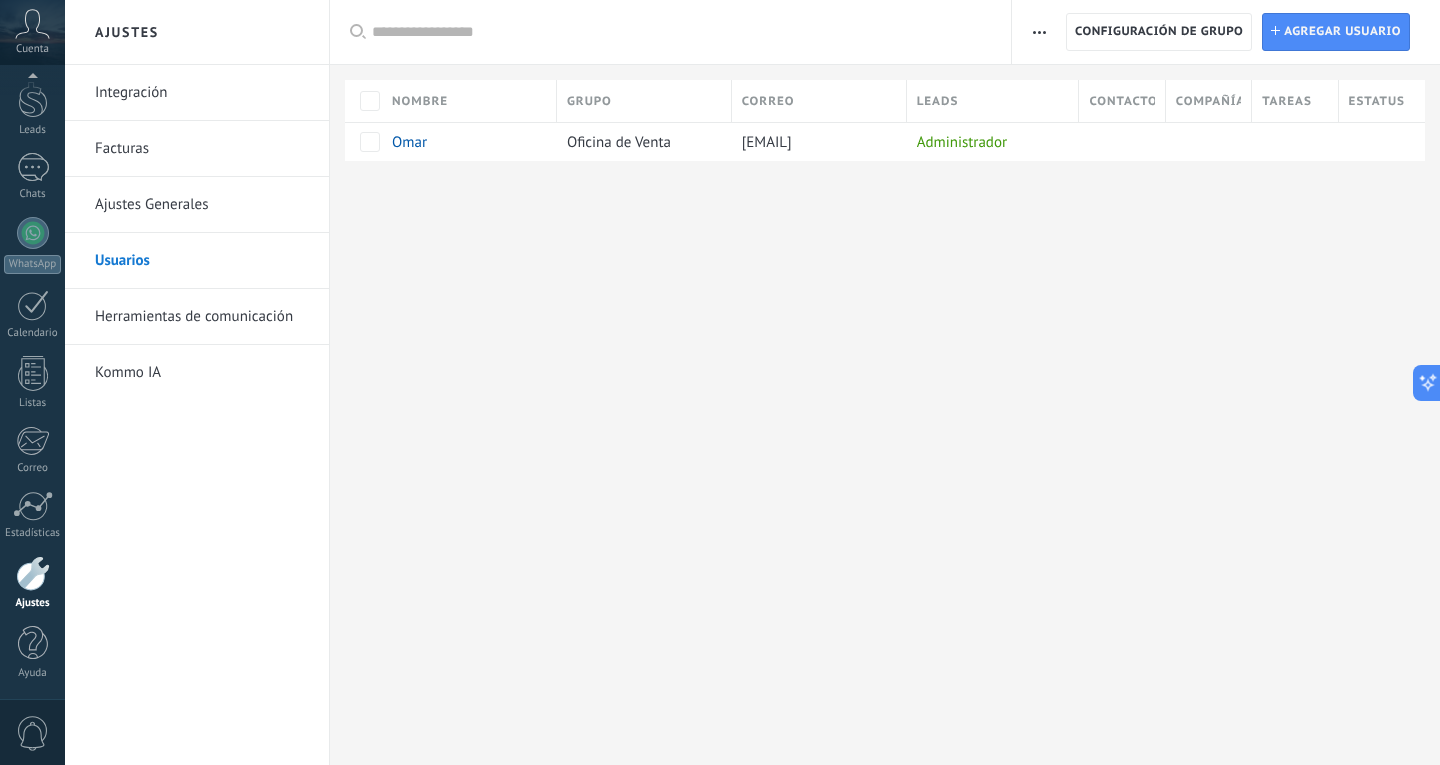 click on "Herramientas de comunicación" at bounding box center [202, 317] 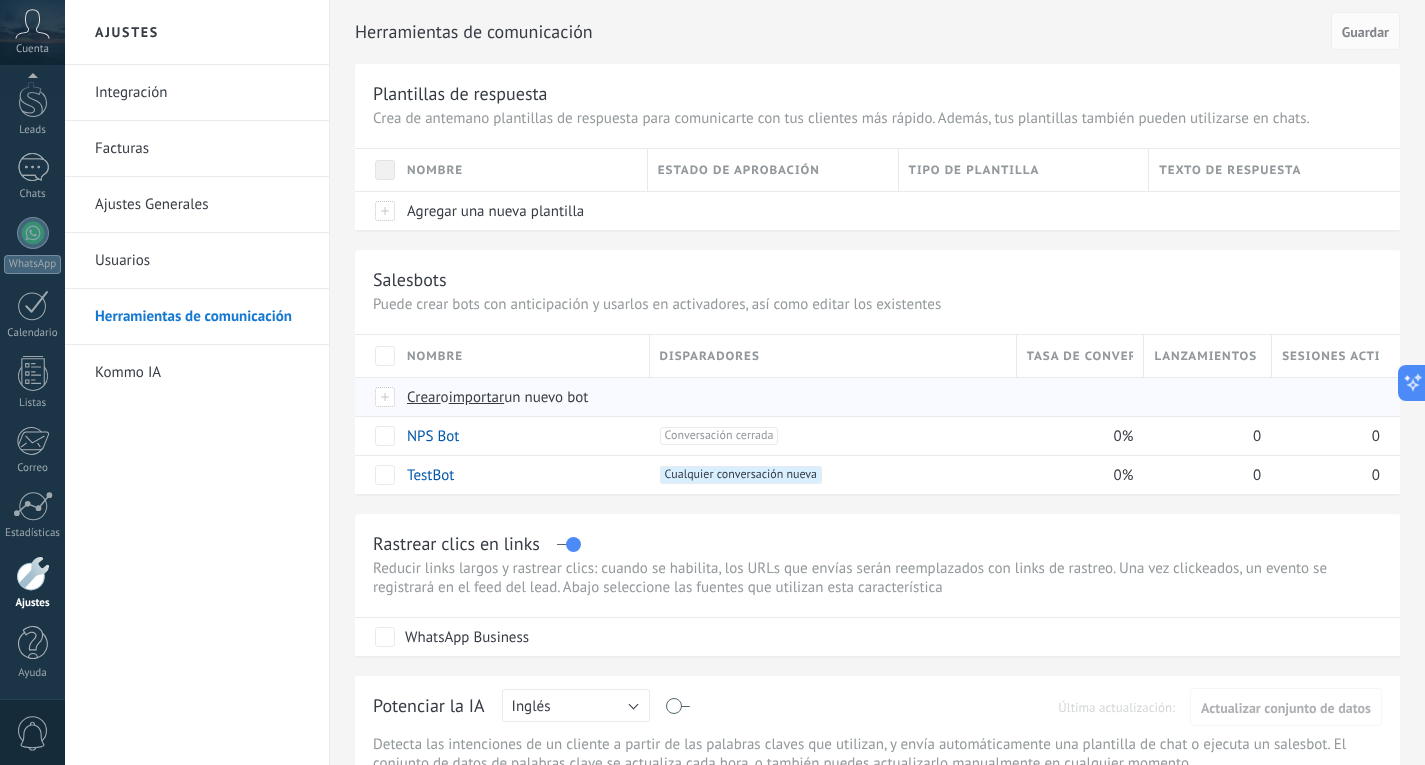 click on "Crear" at bounding box center [424, 397] 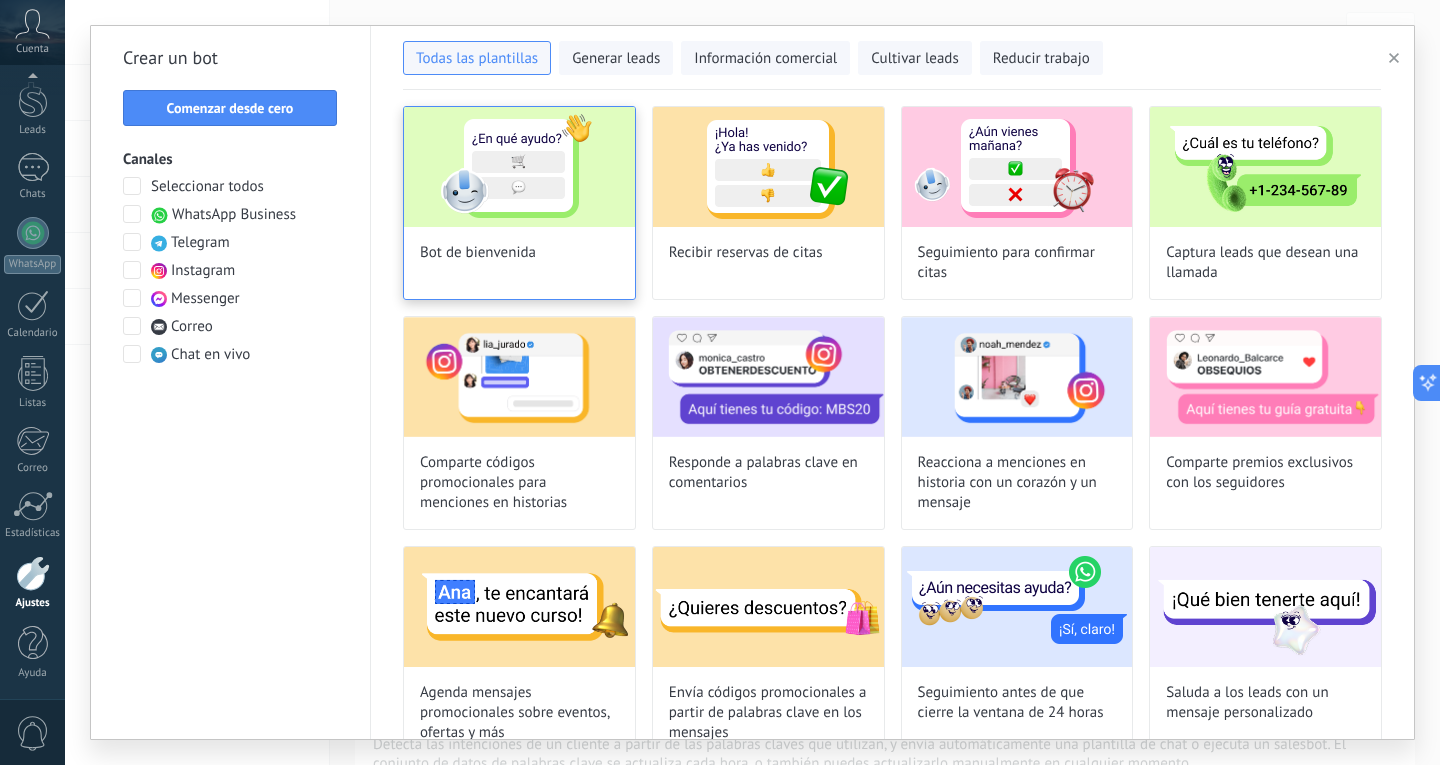 click at bounding box center (519, 167) 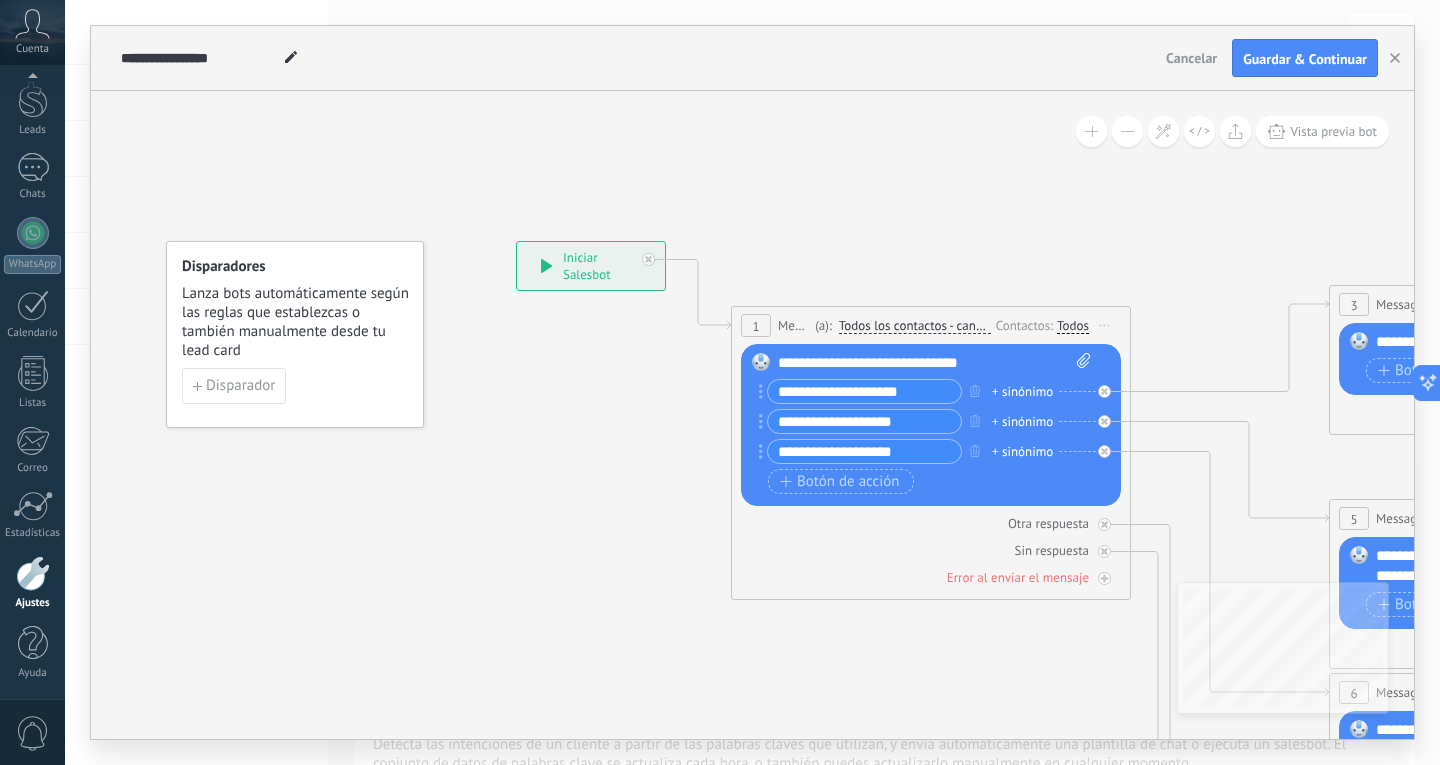 click on "+ sinónimo" at bounding box center [1022, 392] 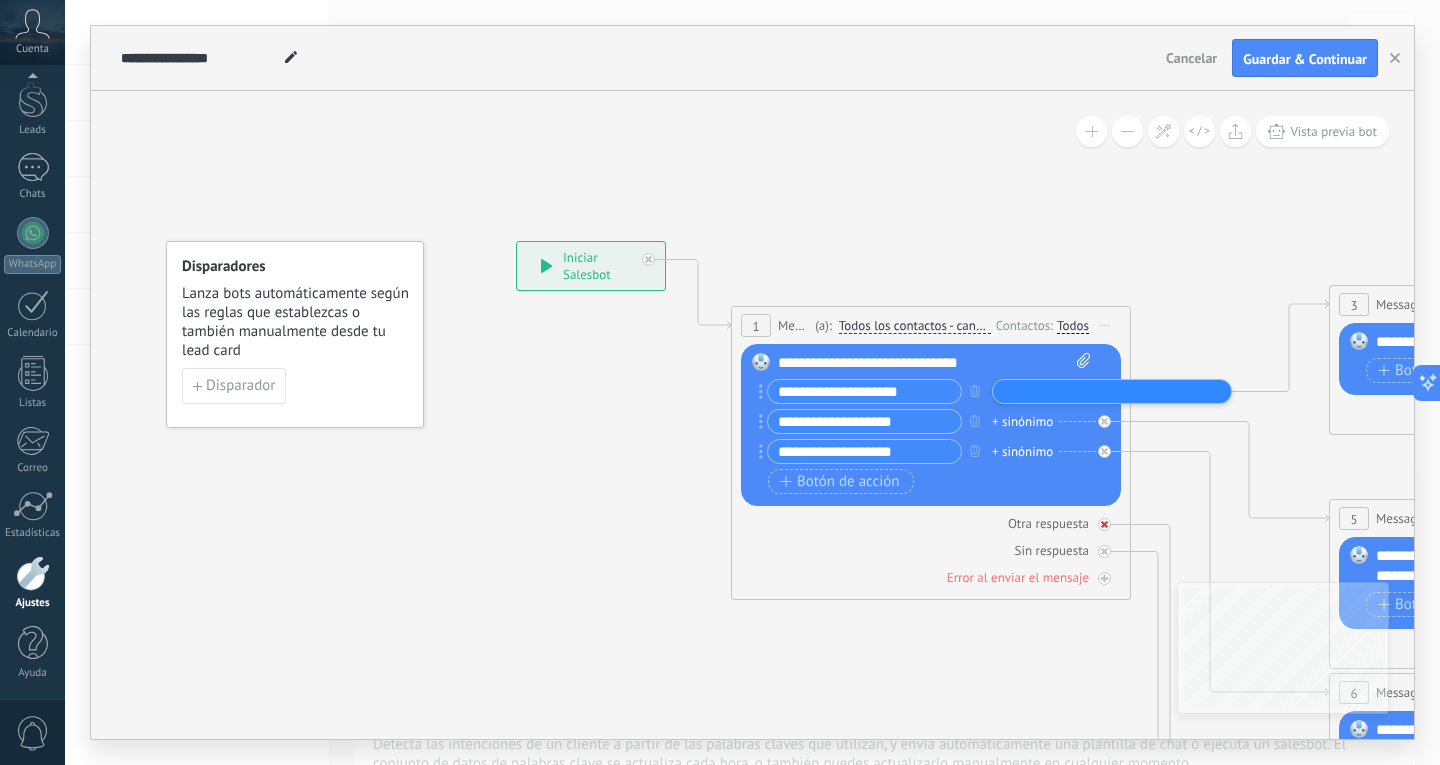 click on "Otra respuesta" at bounding box center [931, 523] 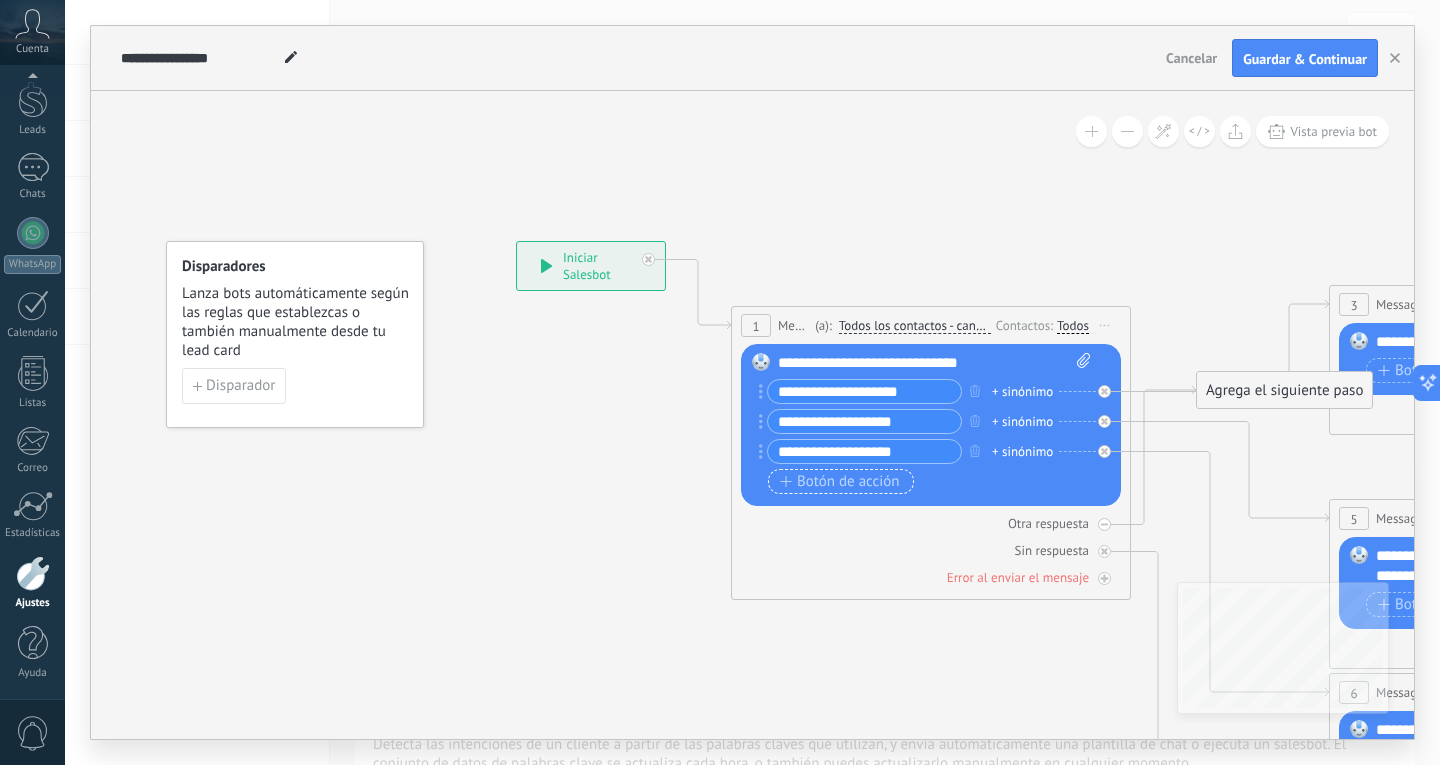 click on "Botón de acción" at bounding box center [840, 482] 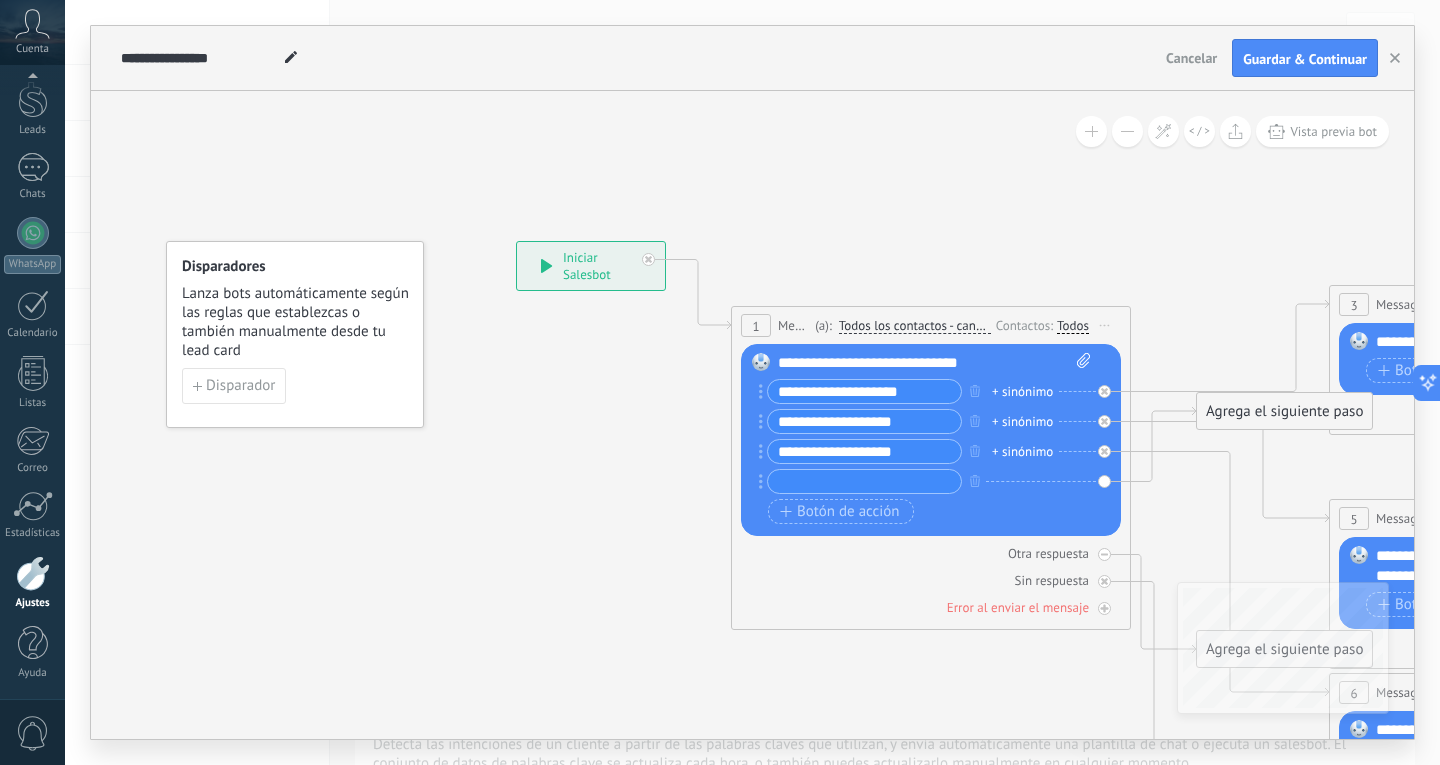 click on "Reemplazar
Quitar
Convertir a mensaje de voz
Arrastre la imagen aquí para adjuntarla.
Añadir imagen
Subir
Arrastrar y soltar
Archivo no encontrado
Escribe tu mensaje..." at bounding box center (931, 440) 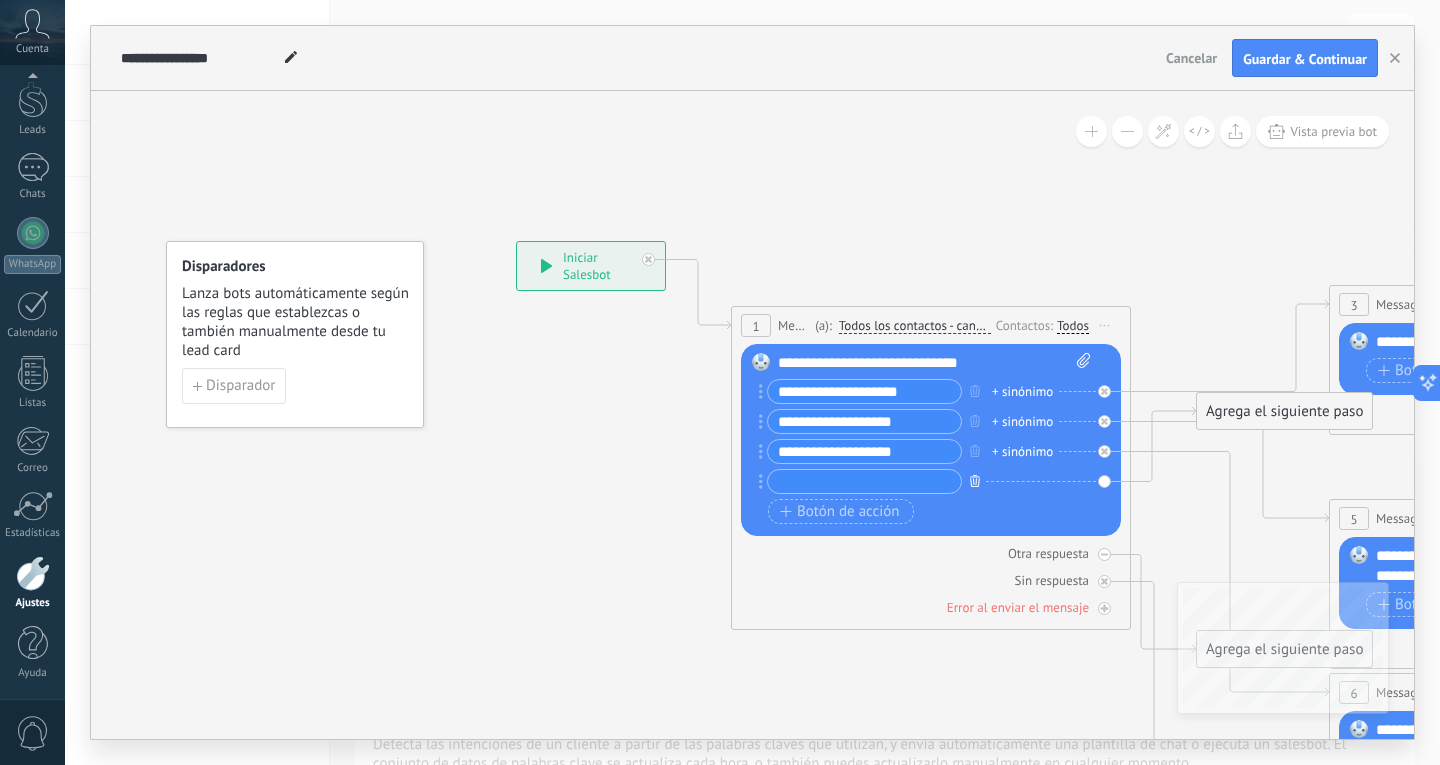 click at bounding box center [975, 391] 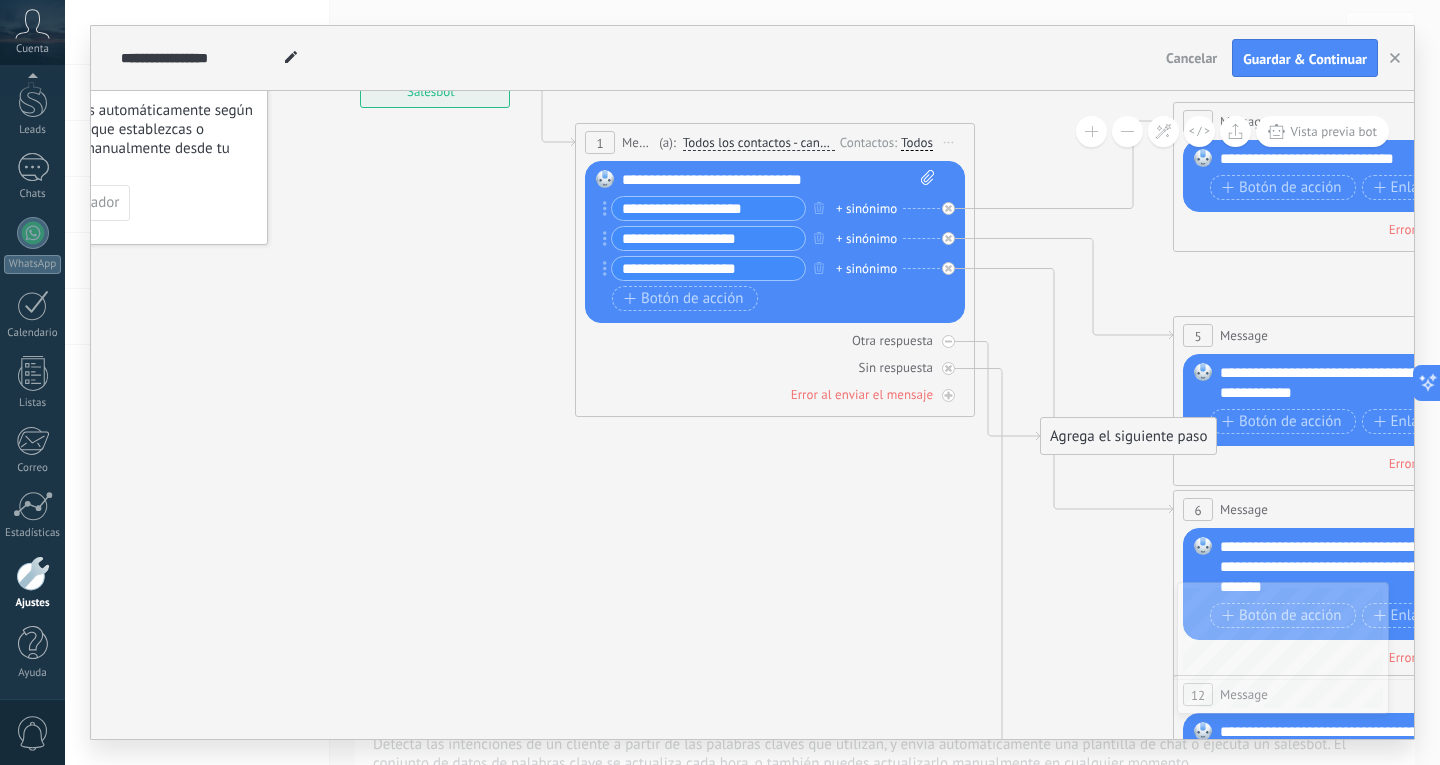 drag, startPoint x: 544, startPoint y: 471, endPoint x: 423, endPoint y: 304, distance: 206.22803 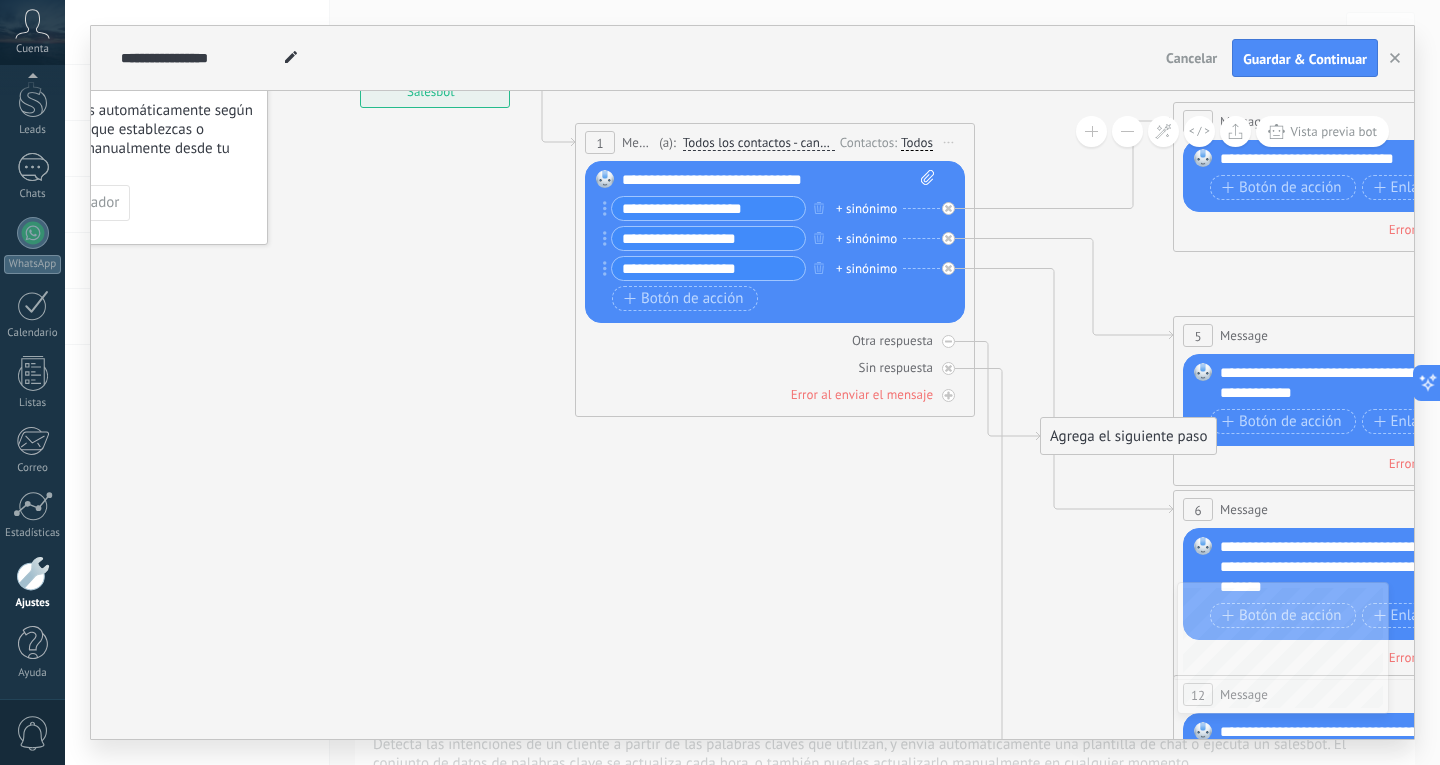 click at bounding box center (1418, 568) 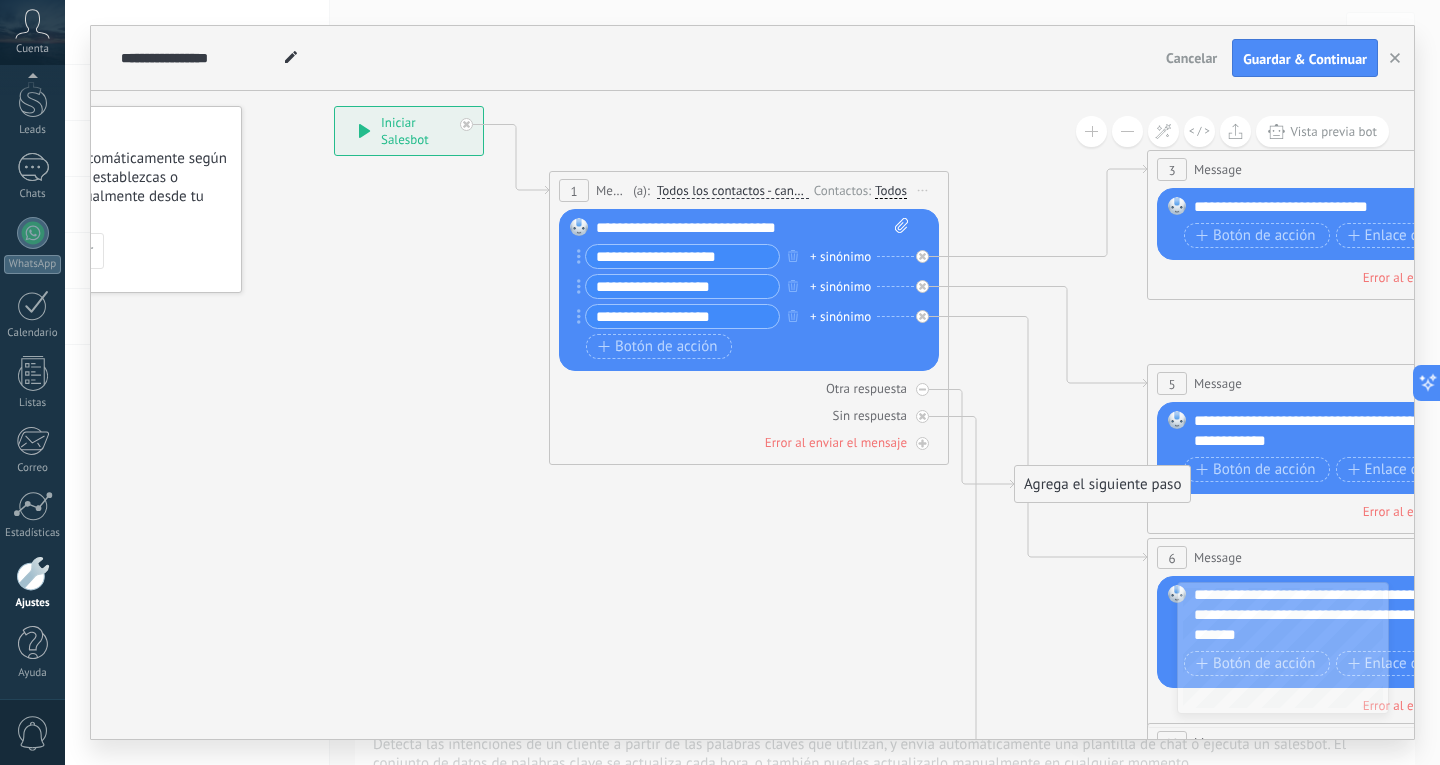 drag, startPoint x: 654, startPoint y: 497, endPoint x: 597, endPoint y: 536, distance: 69.065186 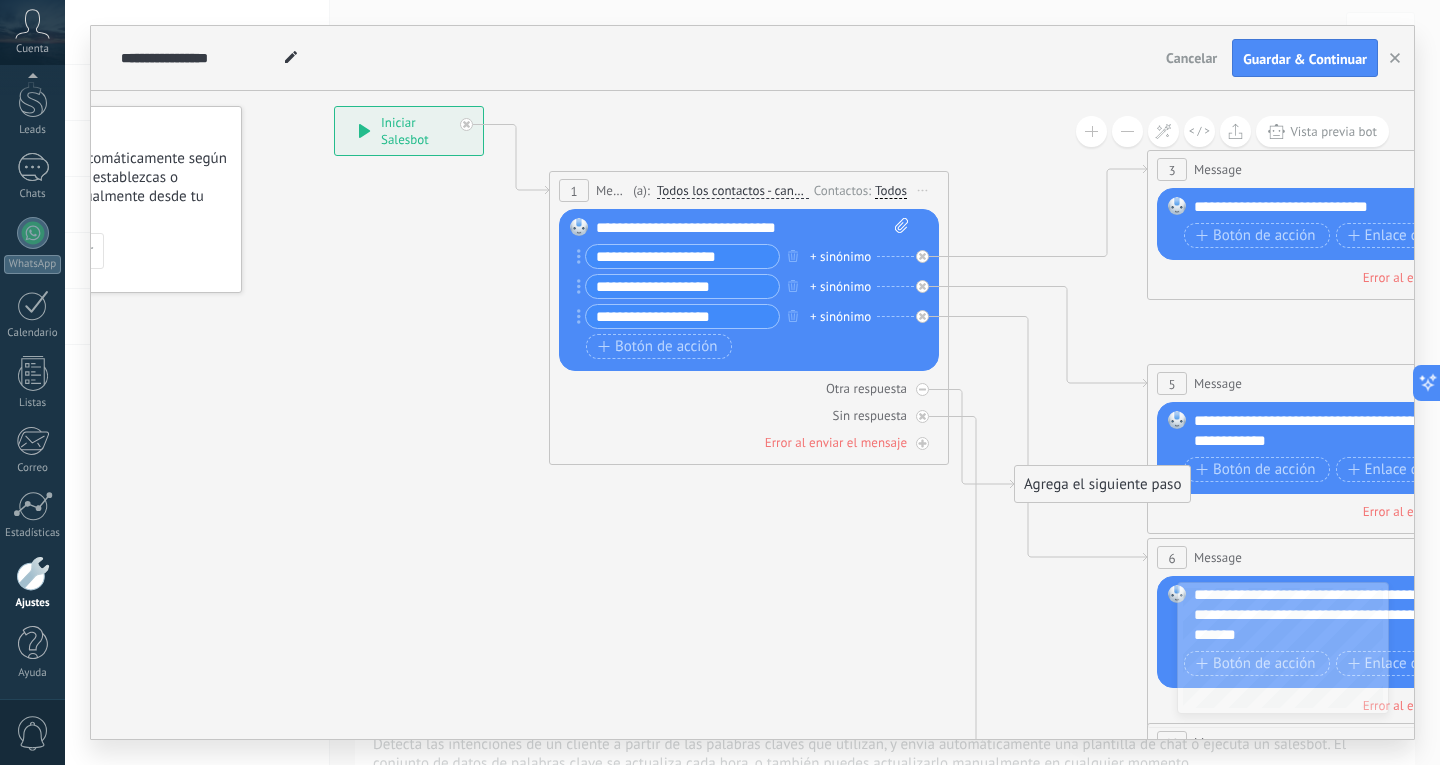 click at bounding box center (1392, 616) 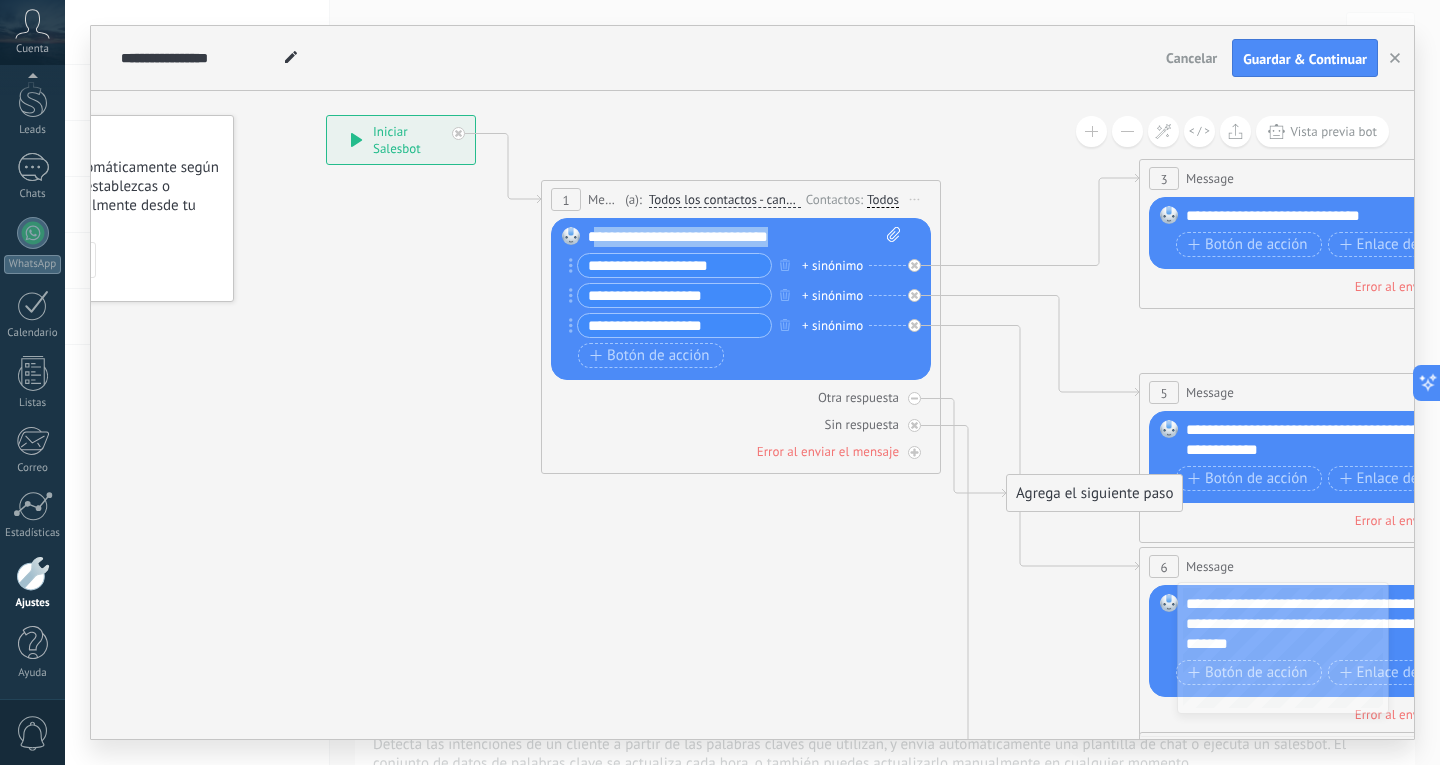 drag, startPoint x: 591, startPoint y: 235, endPoint x: 808, endPoint y: 239, distance: 217.03687 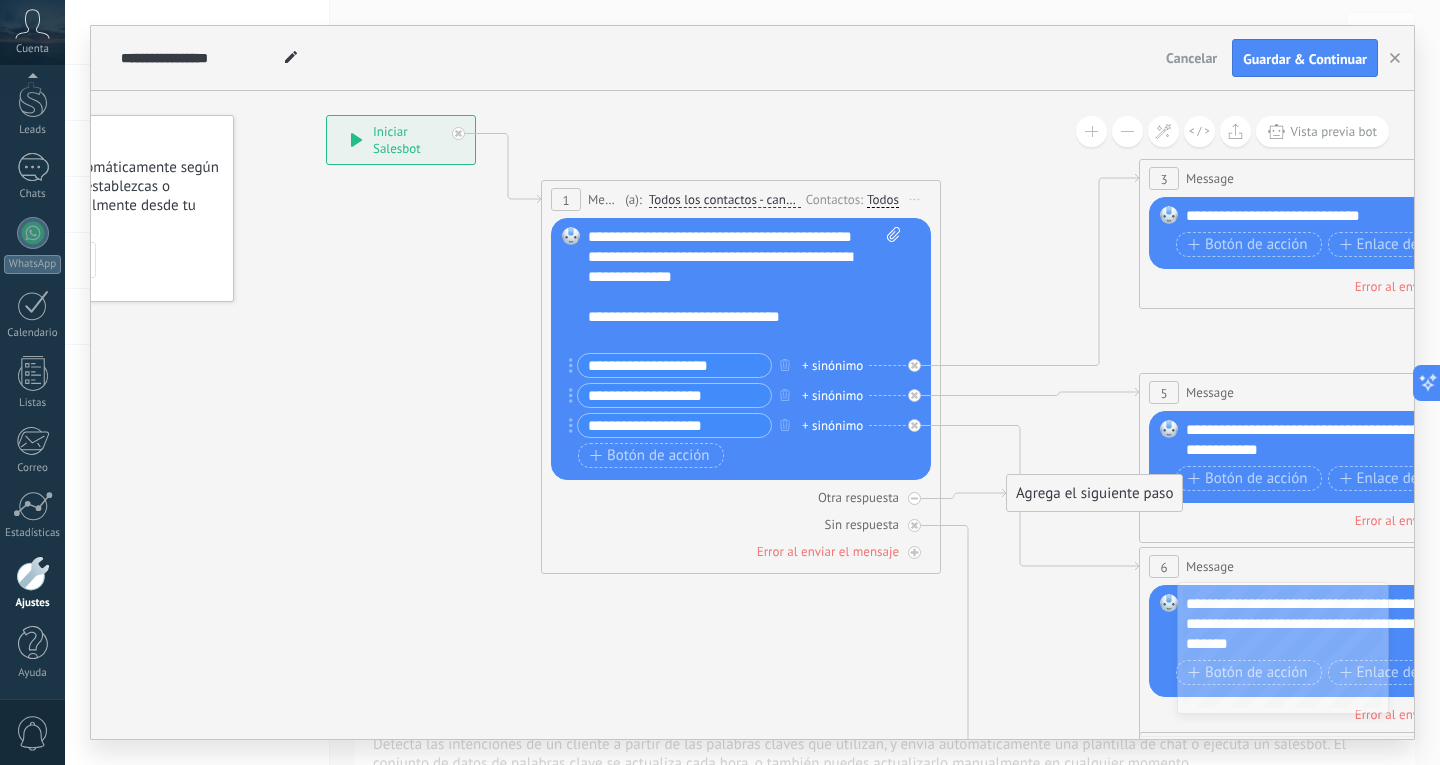 click on "**********" at bounding box center [744, 287] 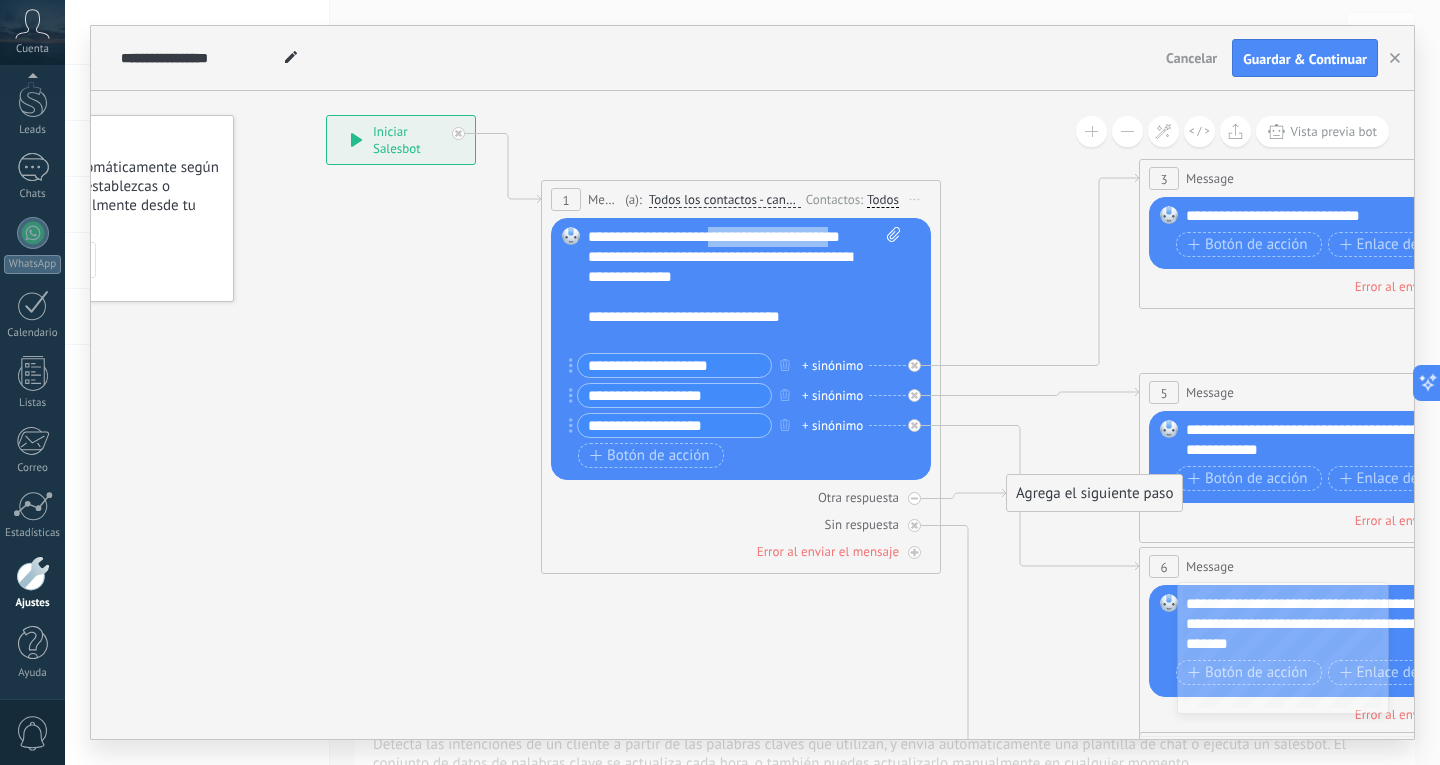 drag, startPoint x: 630, startPoint y: 257, endPoint x: 723, endPoint y: 231, distance: 96.56604 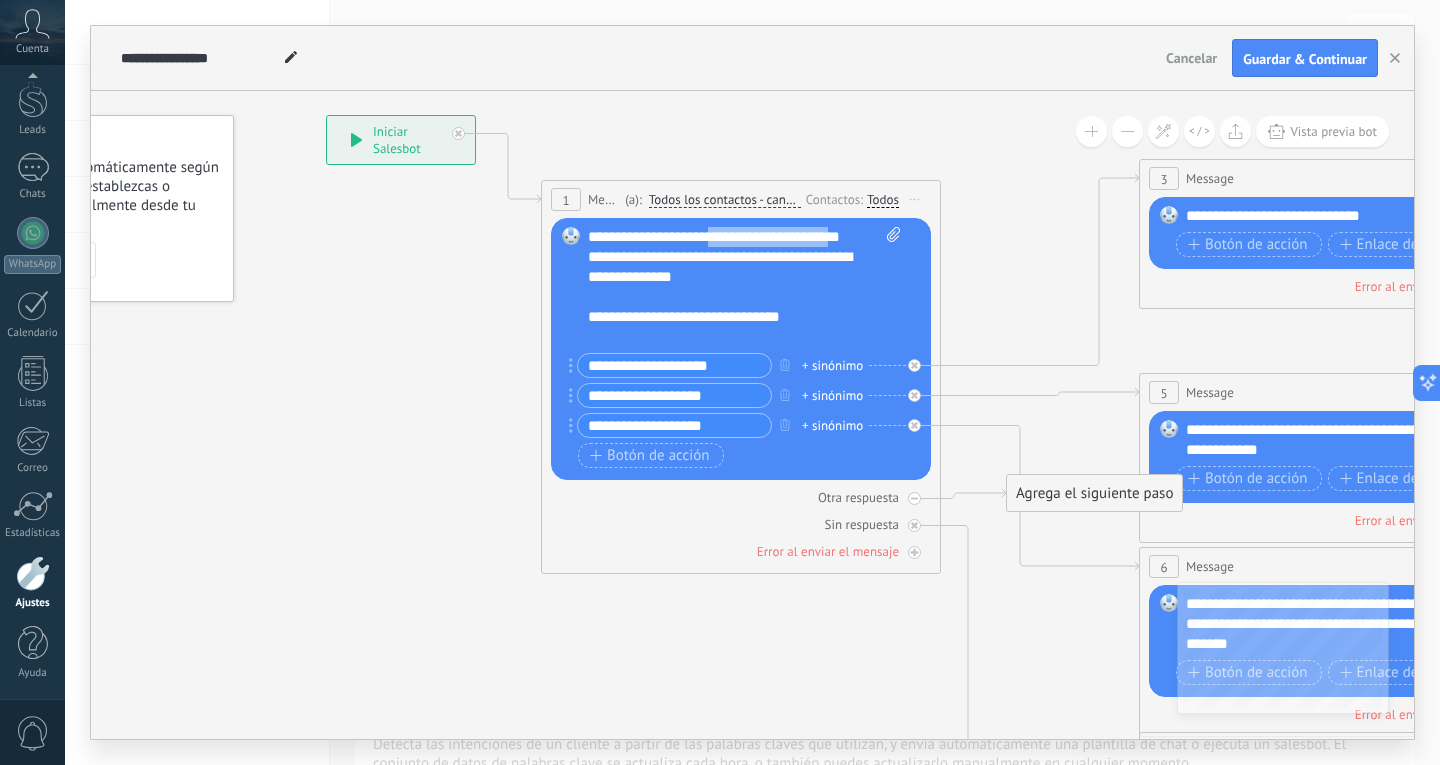 click on "**********" at bounding box center [744, 287] 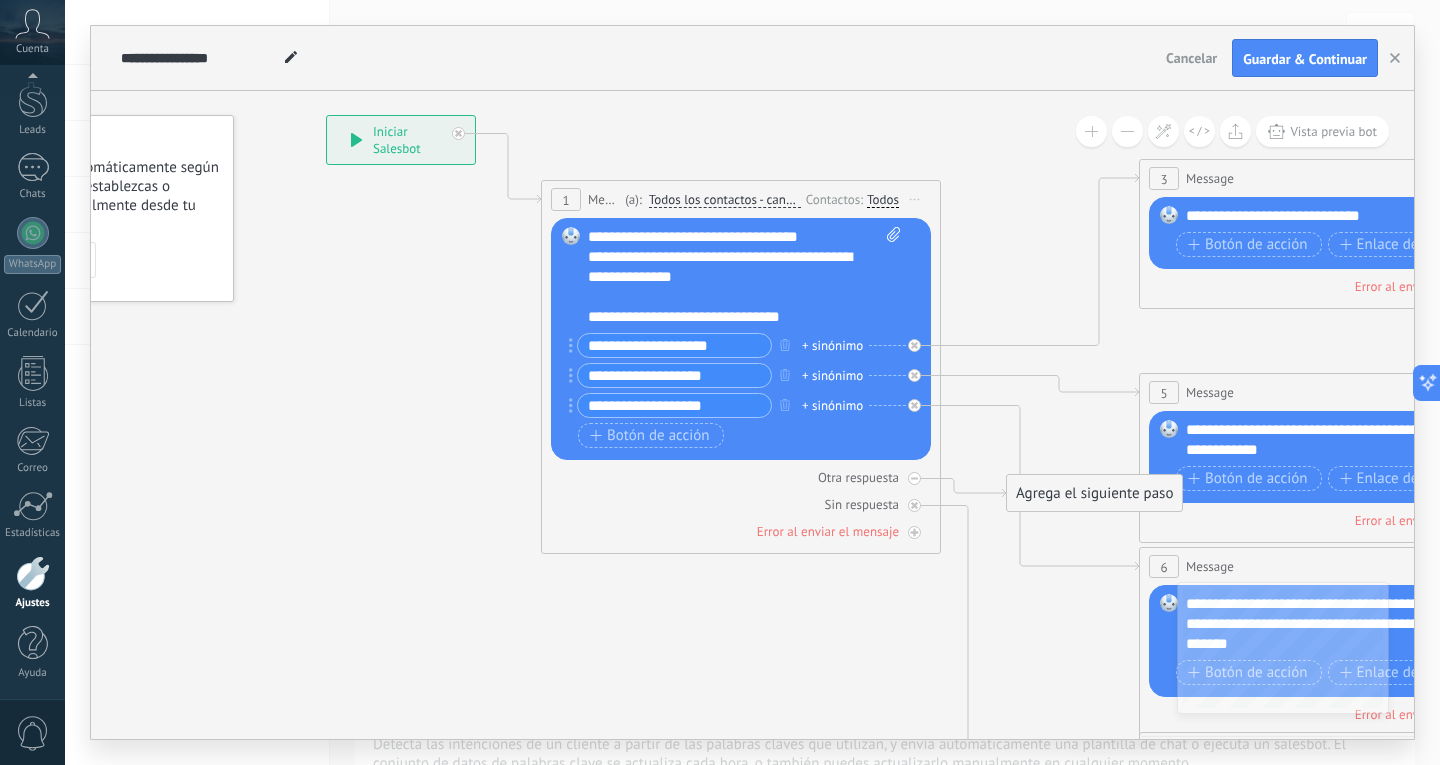 click at bounding box center [1384, 625] 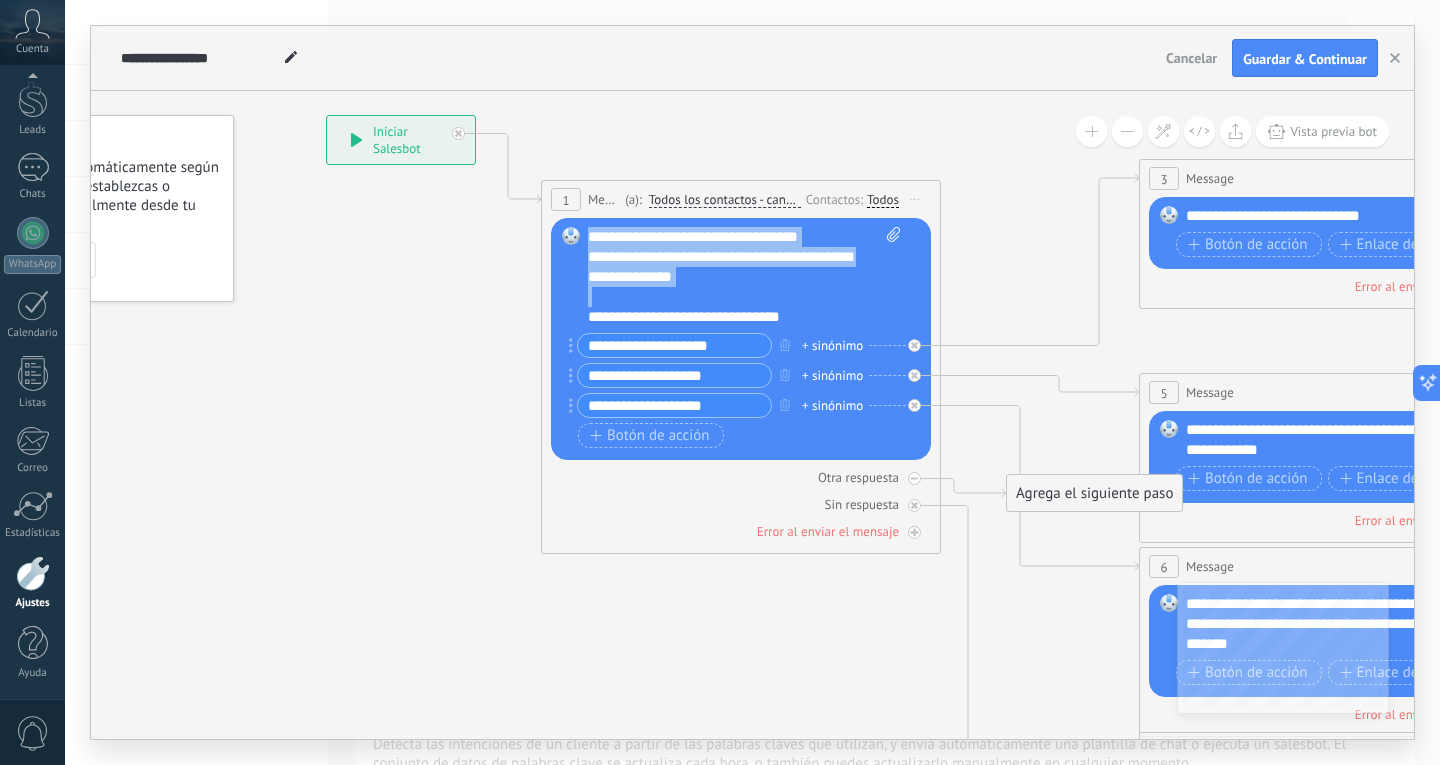 drag, startPoint x: 588, startPoint y: 233, endPoint x: 715, endPoint y: 291, distance: 139.61734 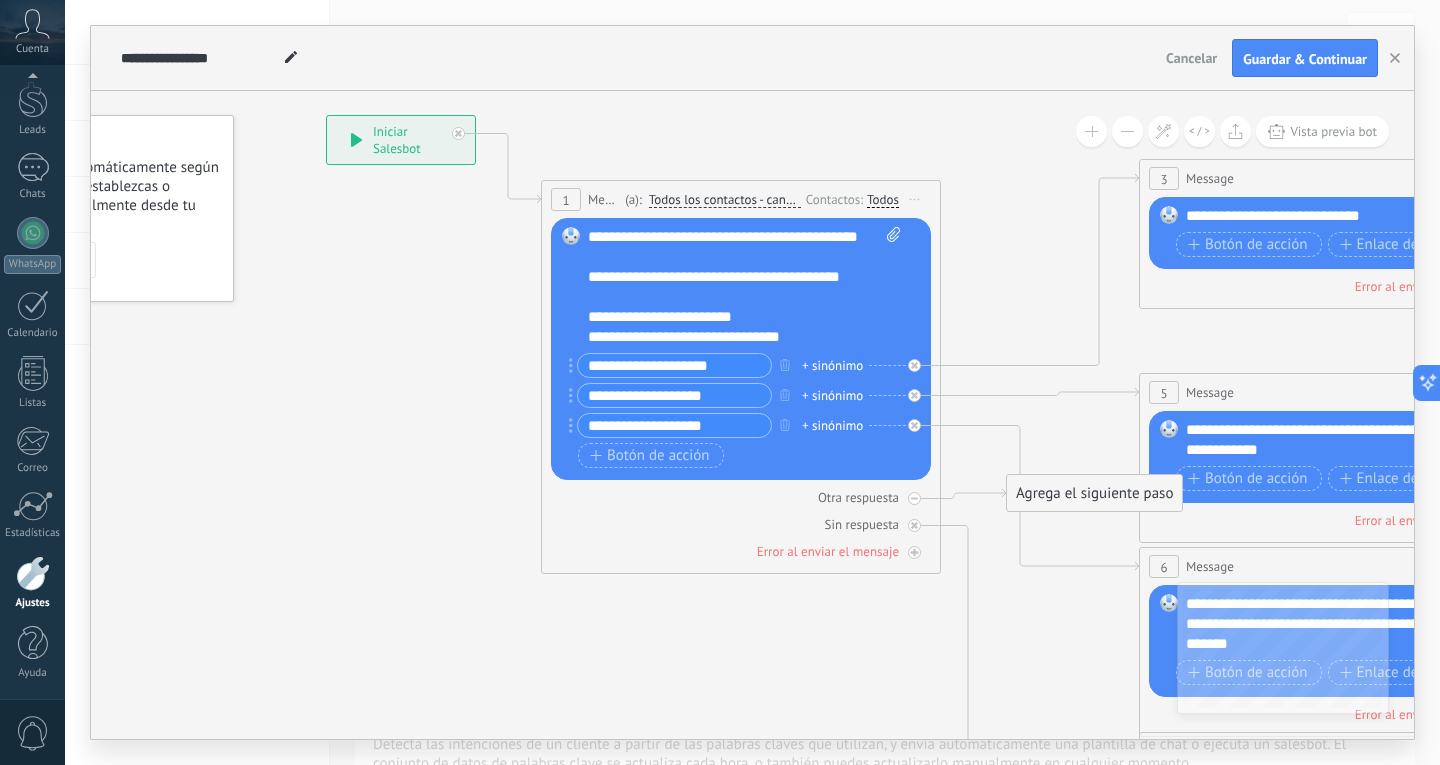 drag, startPoint x: 579, startPoint y: 362, endPoint x: 754, endPoint y: 418, distance: 183.74167 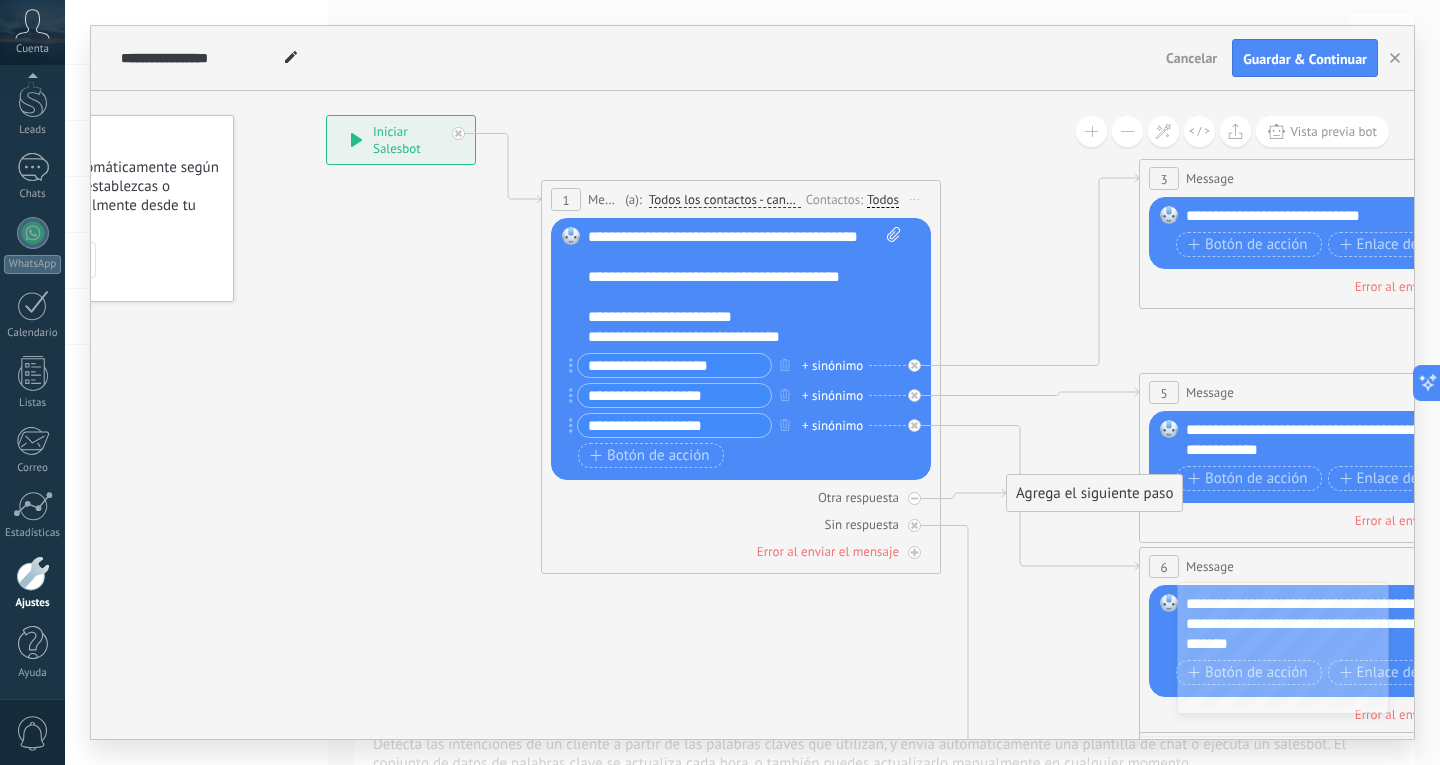 click on "**********" at bounding box center [739, 398] 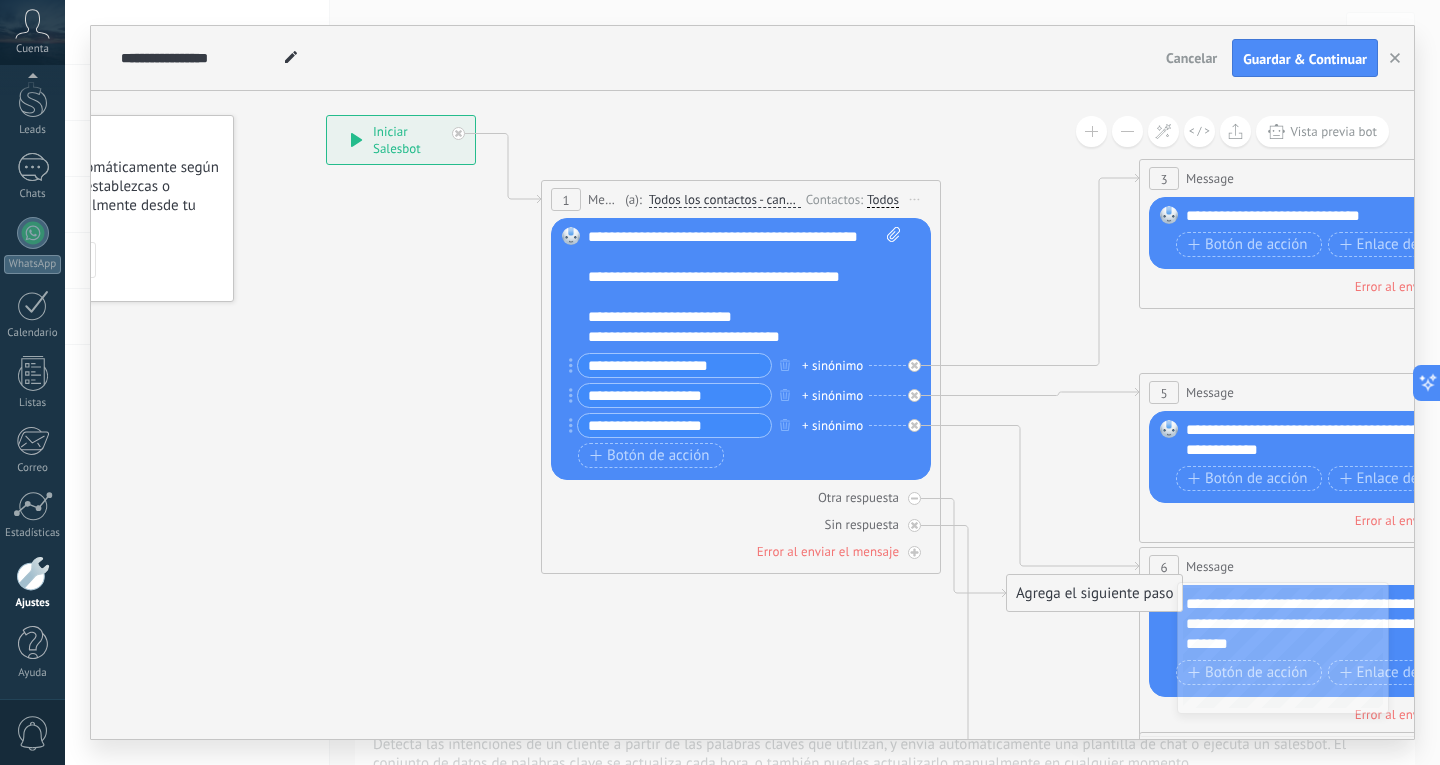 click on "**********" at bounding box center [744, 350] 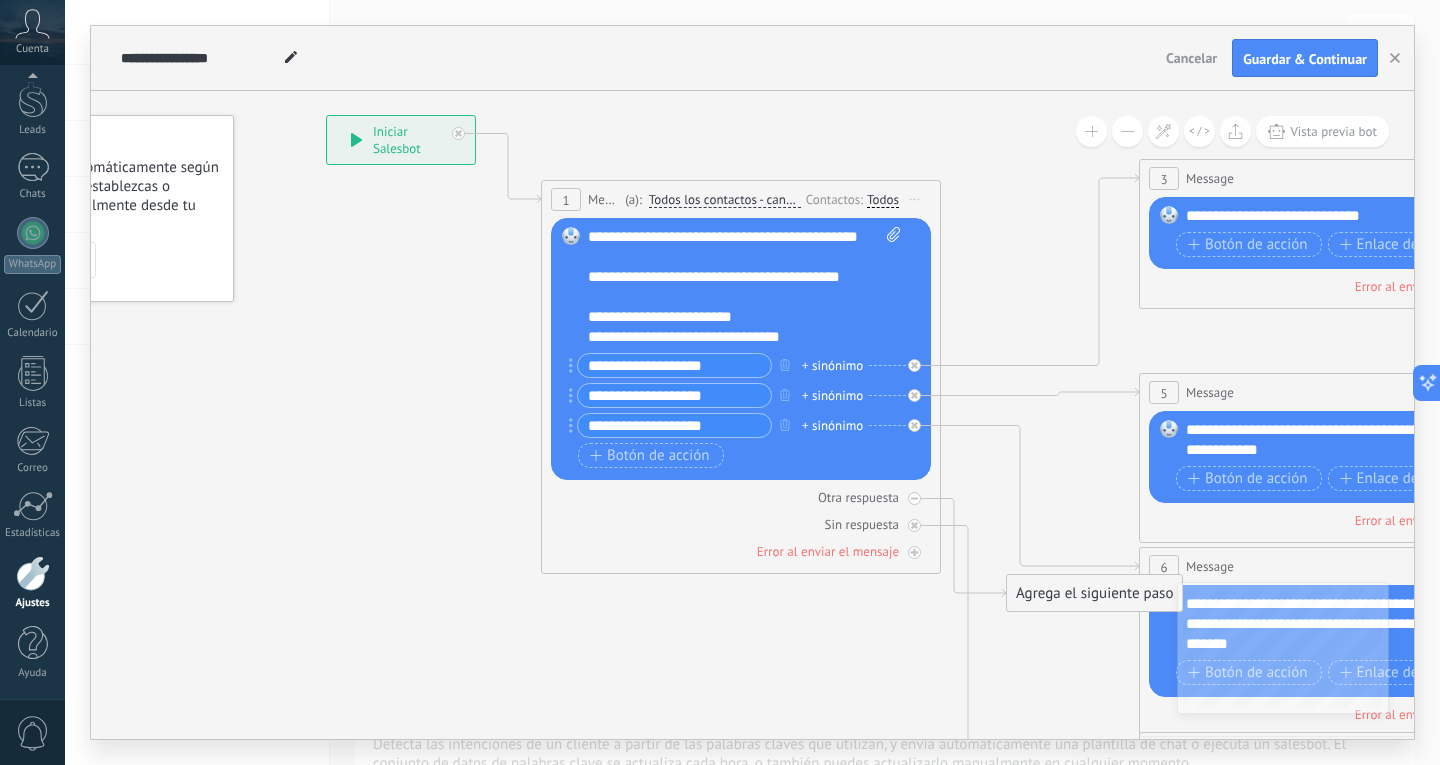 click on "**********" at bounding box center (674, 365) 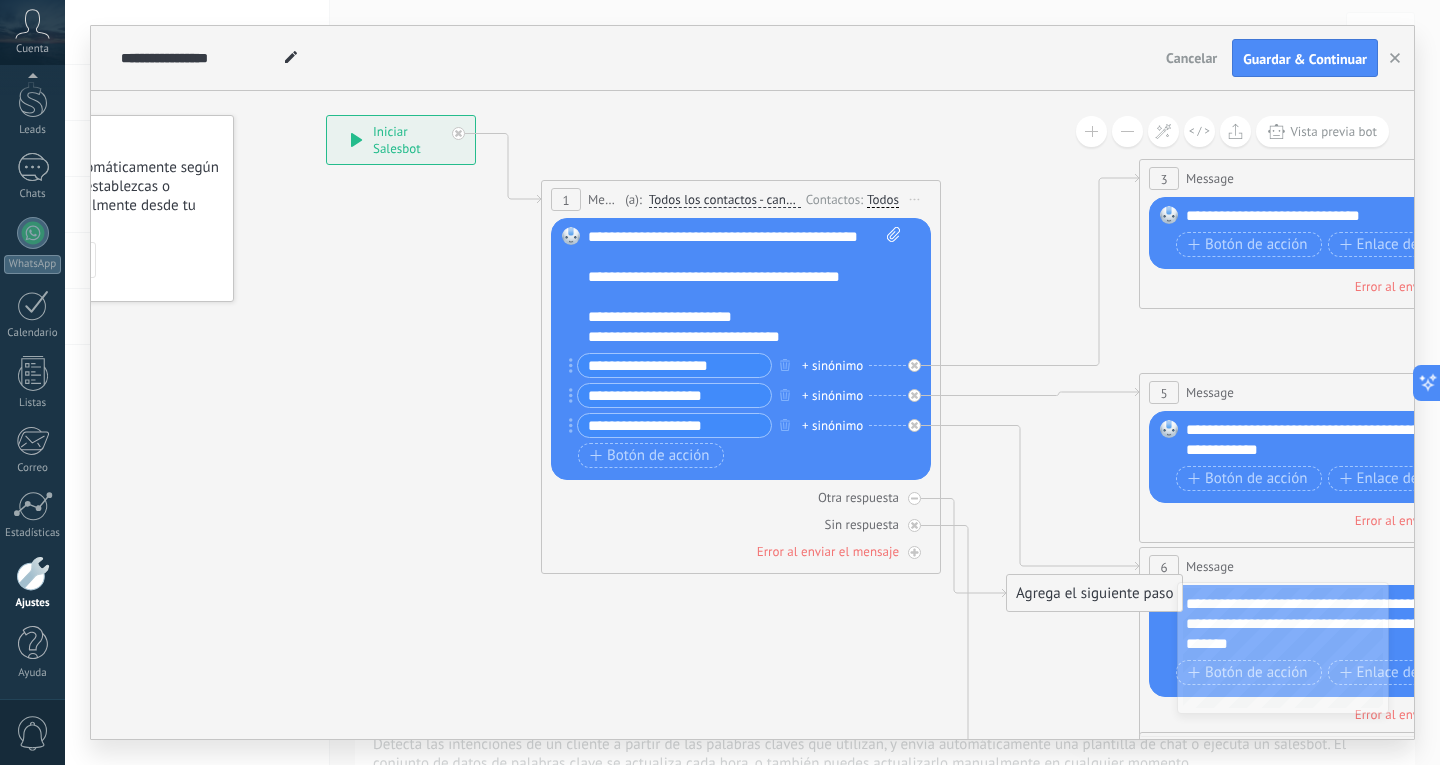 type on "**********" 